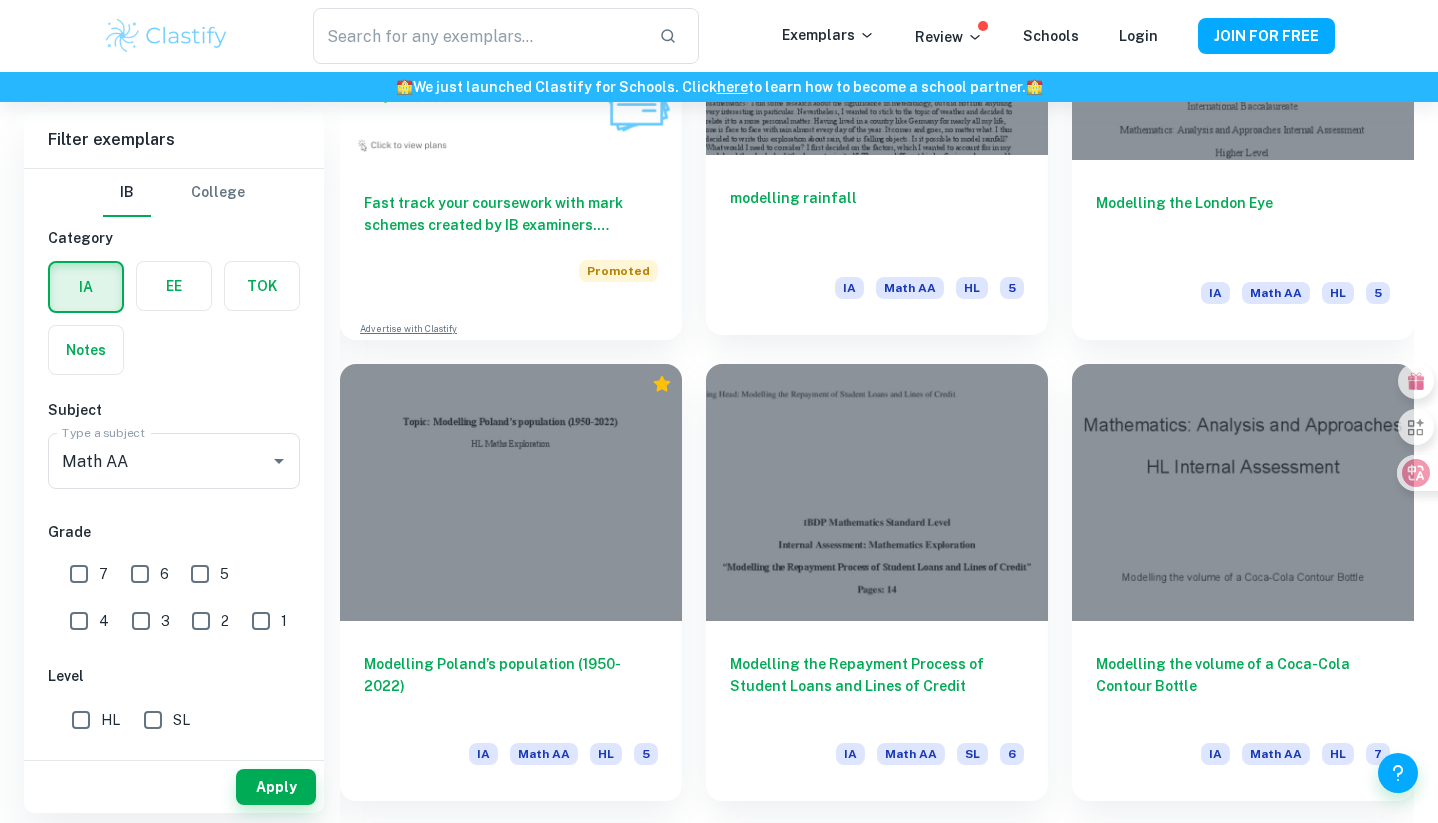 scroll, scrollTop: 1826, scrollLeft: 0, axis: vertical 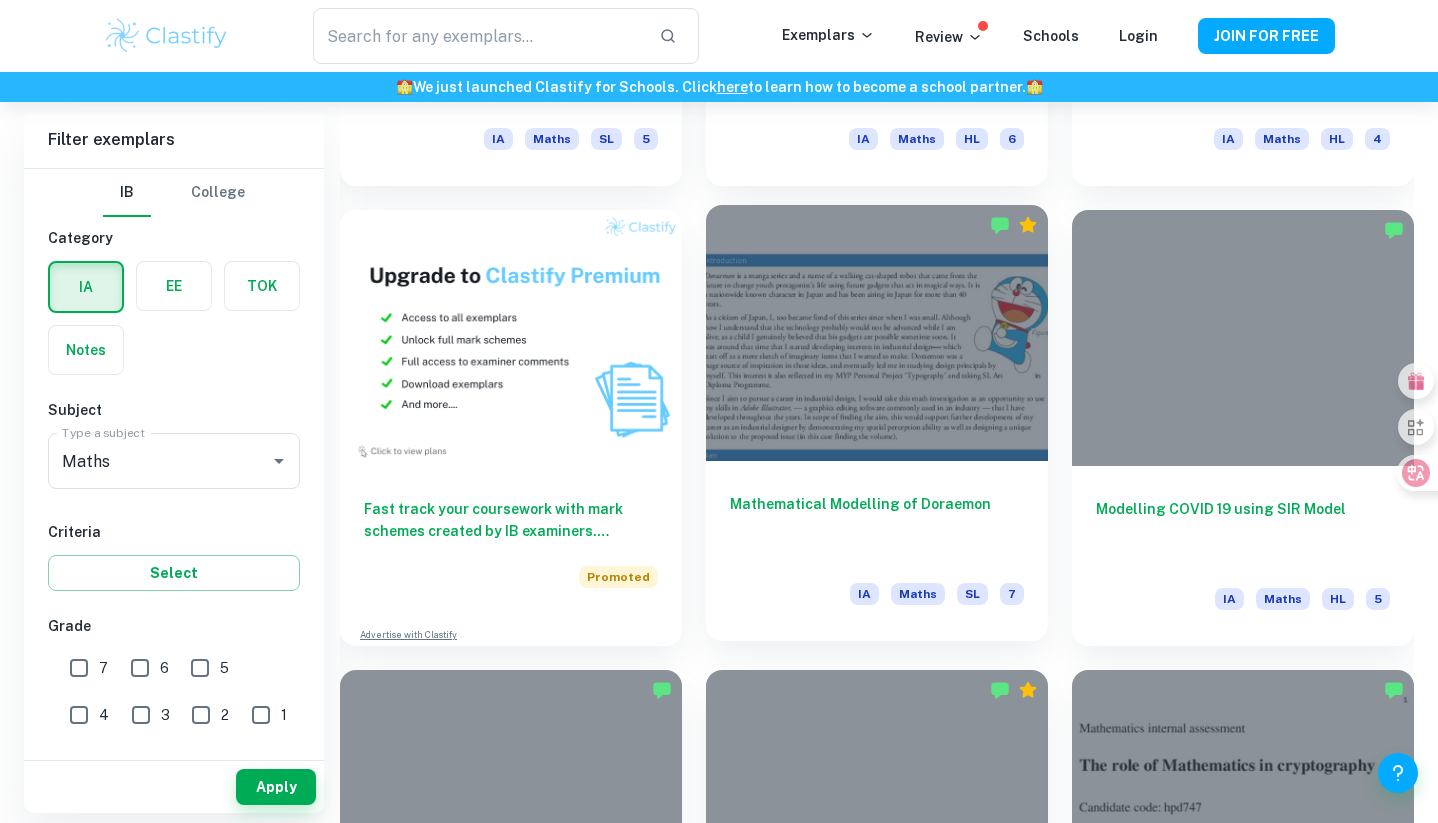 click at bounding box center (877, 333) 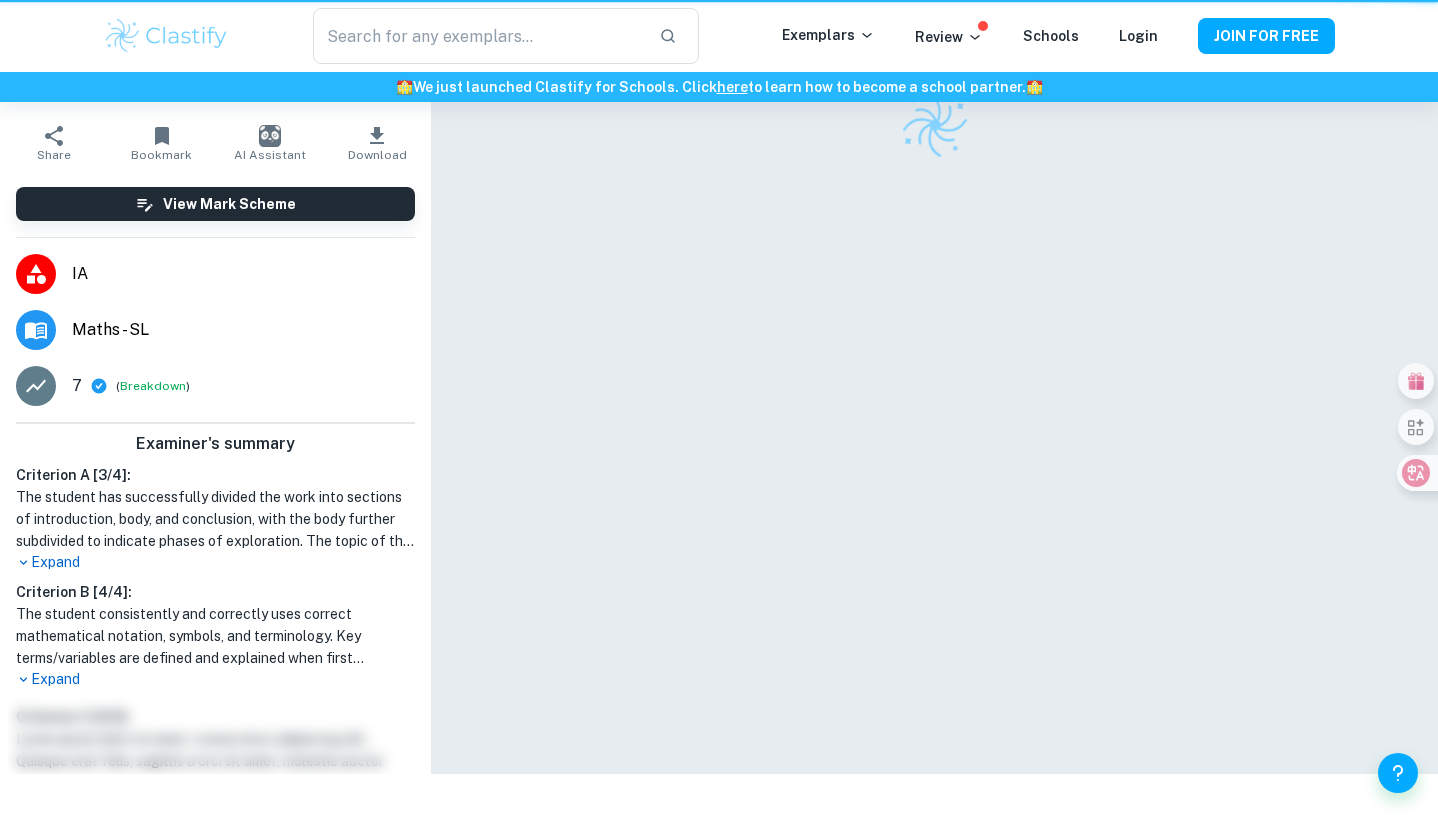 scroll, scrollTop: 0, scrollLeft: 0, axis: both 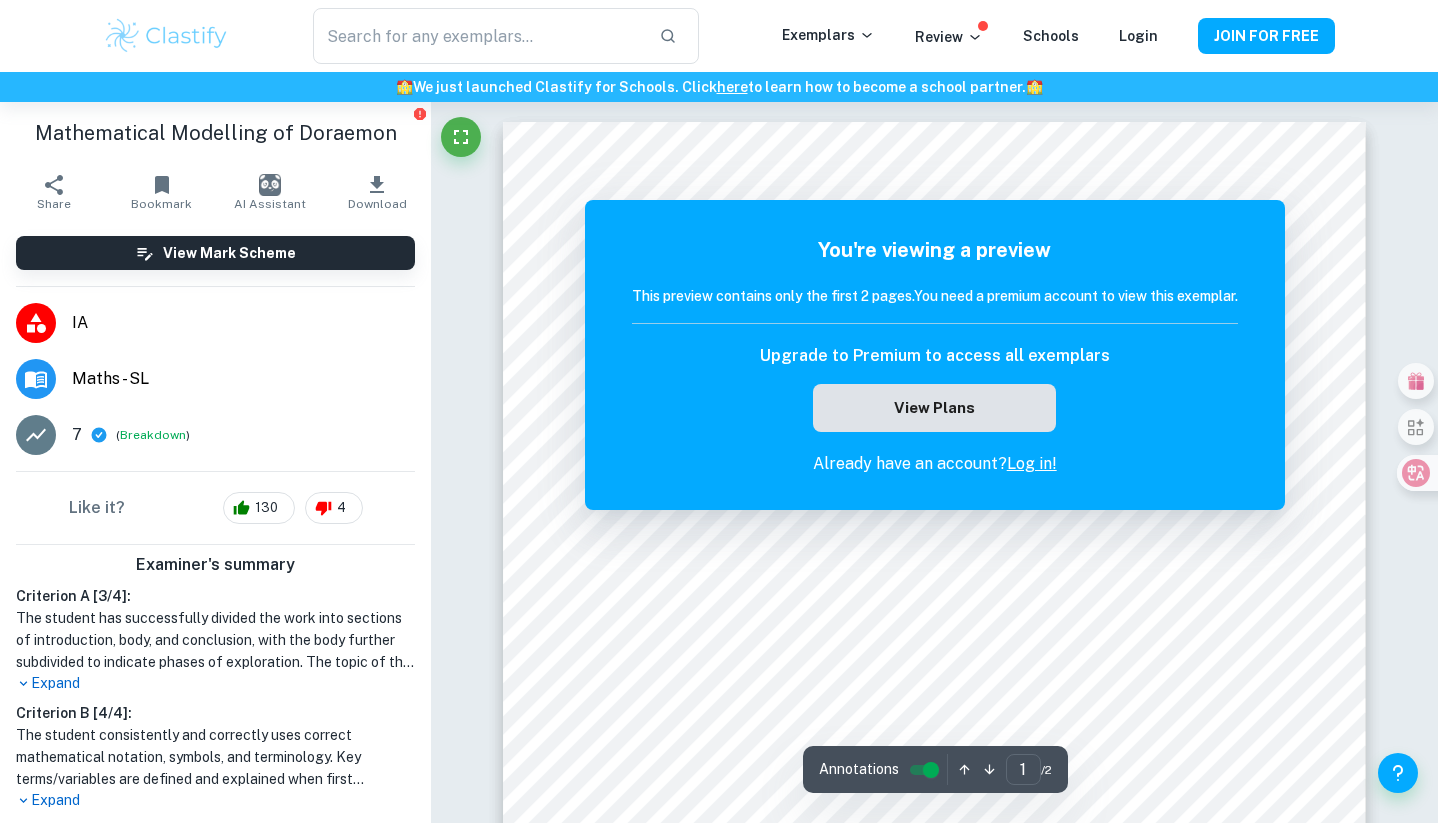 click on "View Plans" at bounding box center [934, 408] 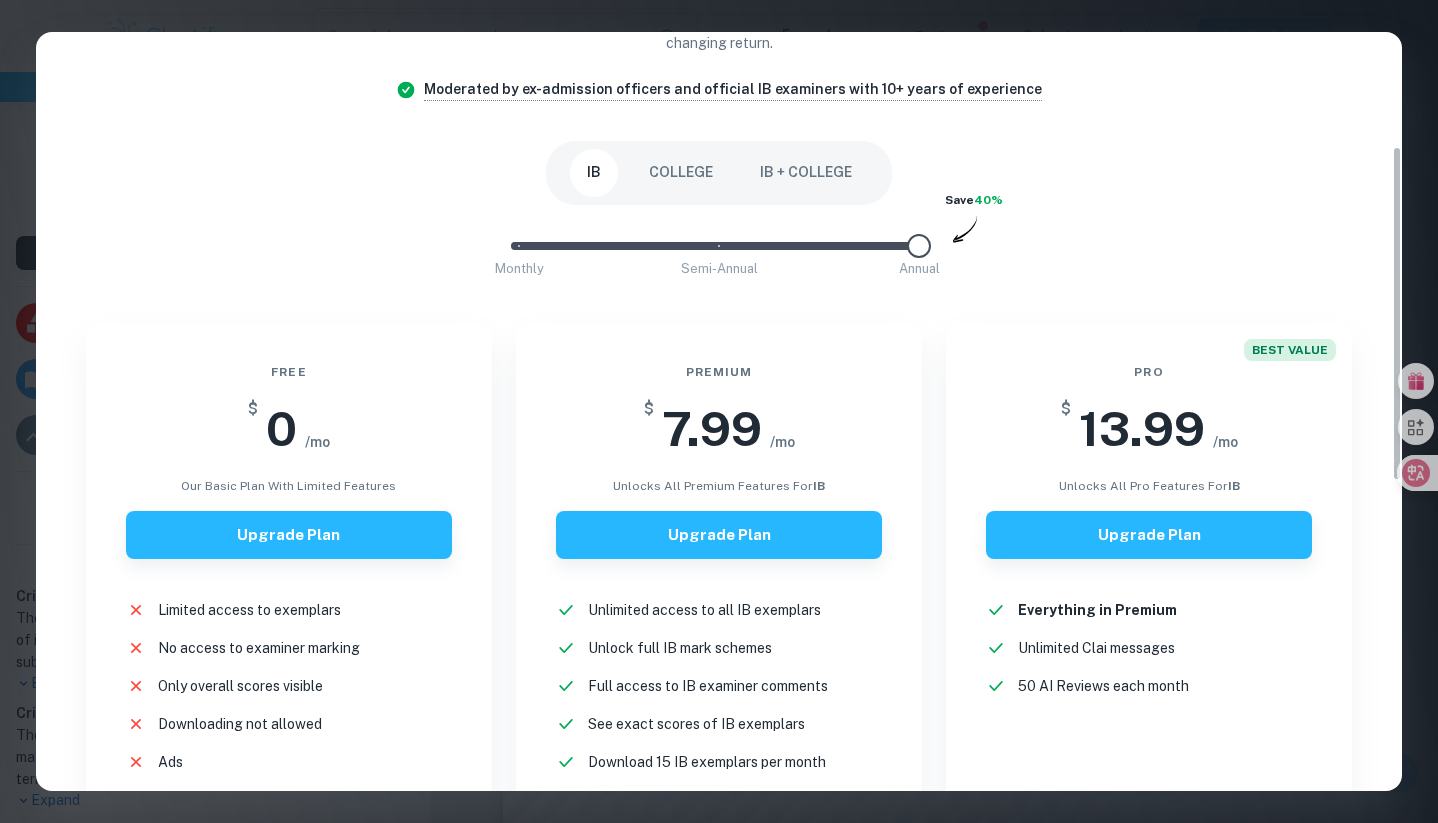 scroll, scrollTop: 360, scrollLeft: 0, axis: vertical 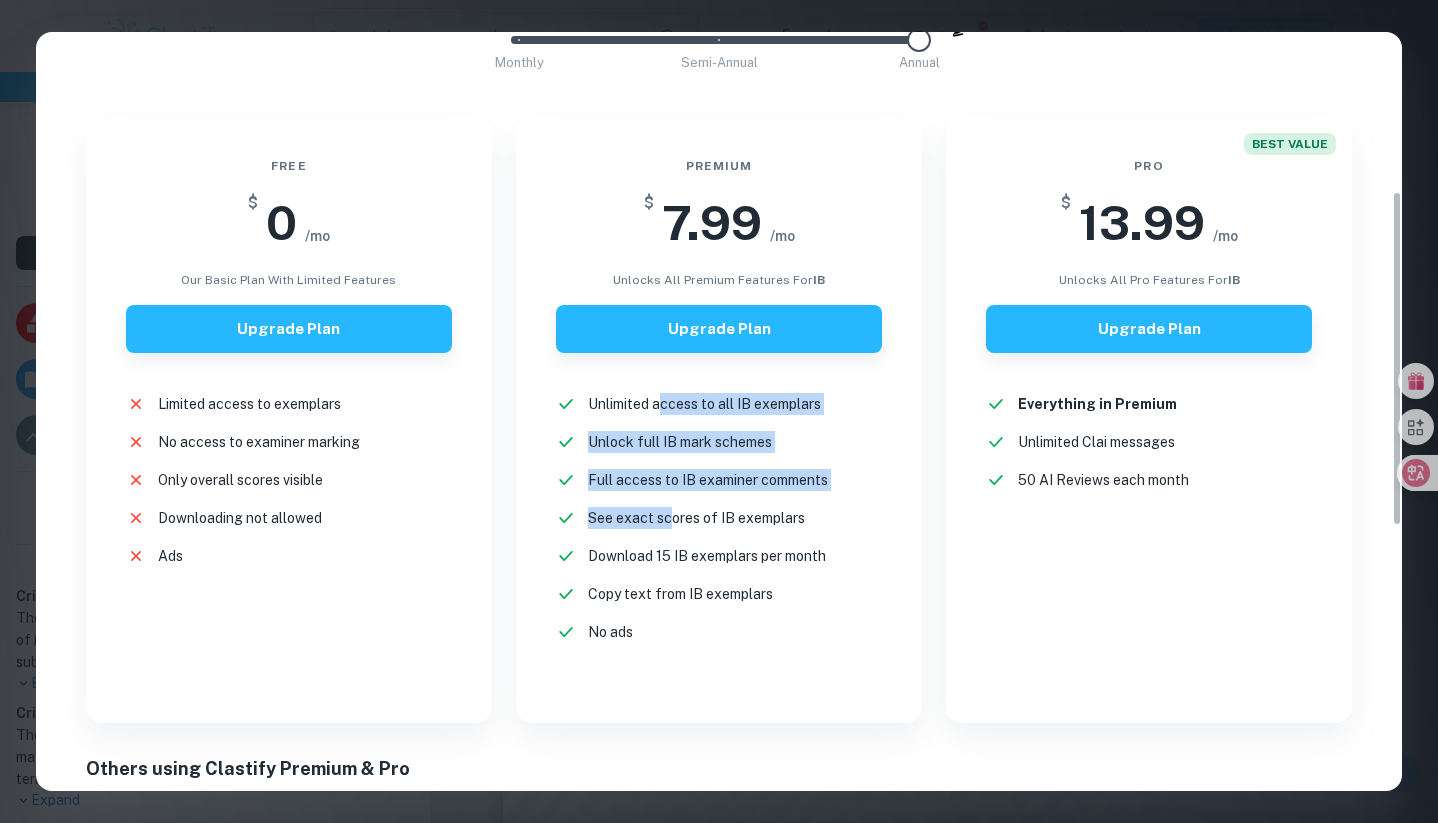 drag, startPoint x: 661, startPoint y: 398, endPoint x: 671, endPoint y: 517, distance: 119.419426 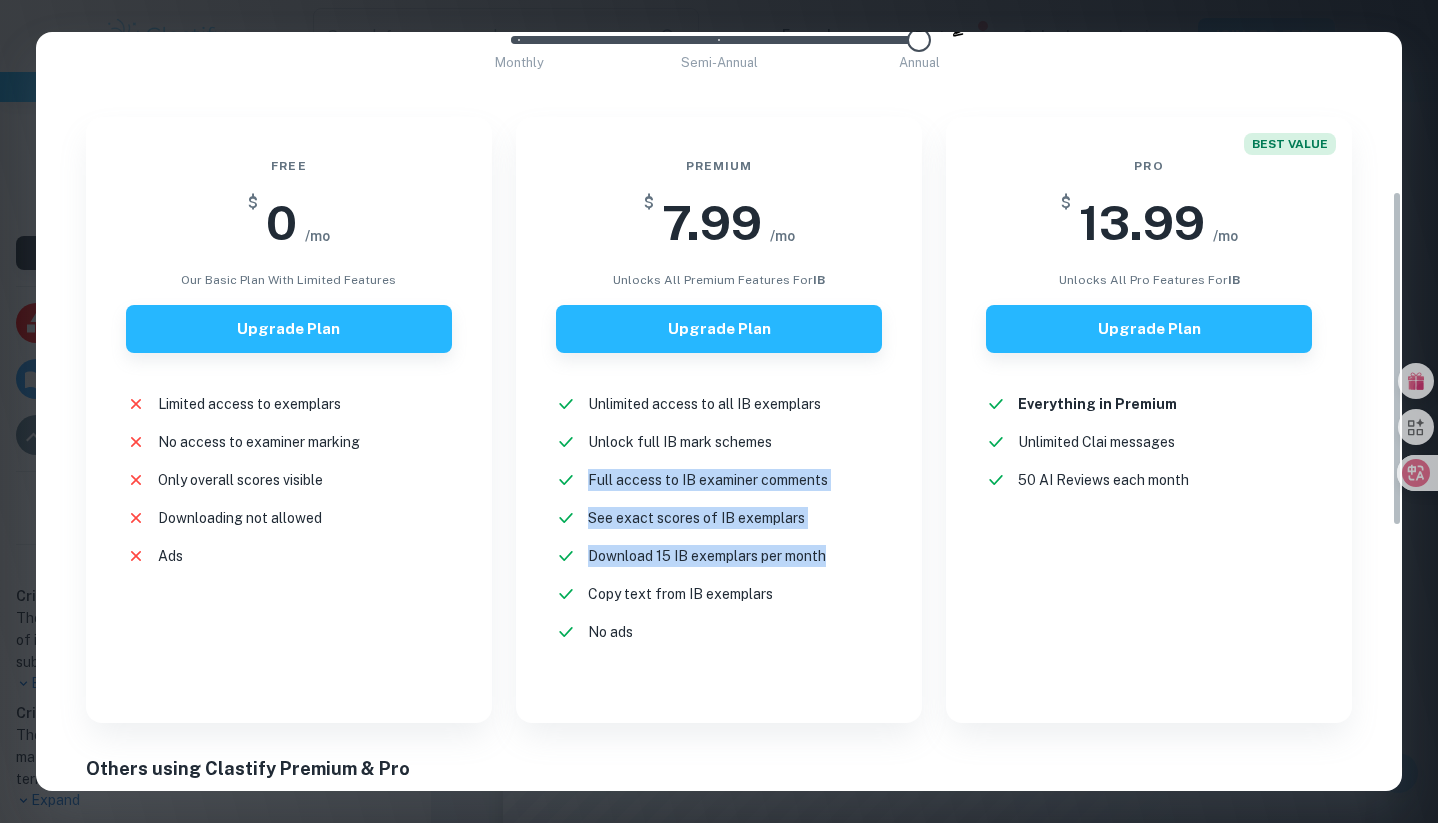 drag, startPoint x: 590, startPoint y: 482, endPoint x: 707, endPoint y: 568, distance: 145.20676 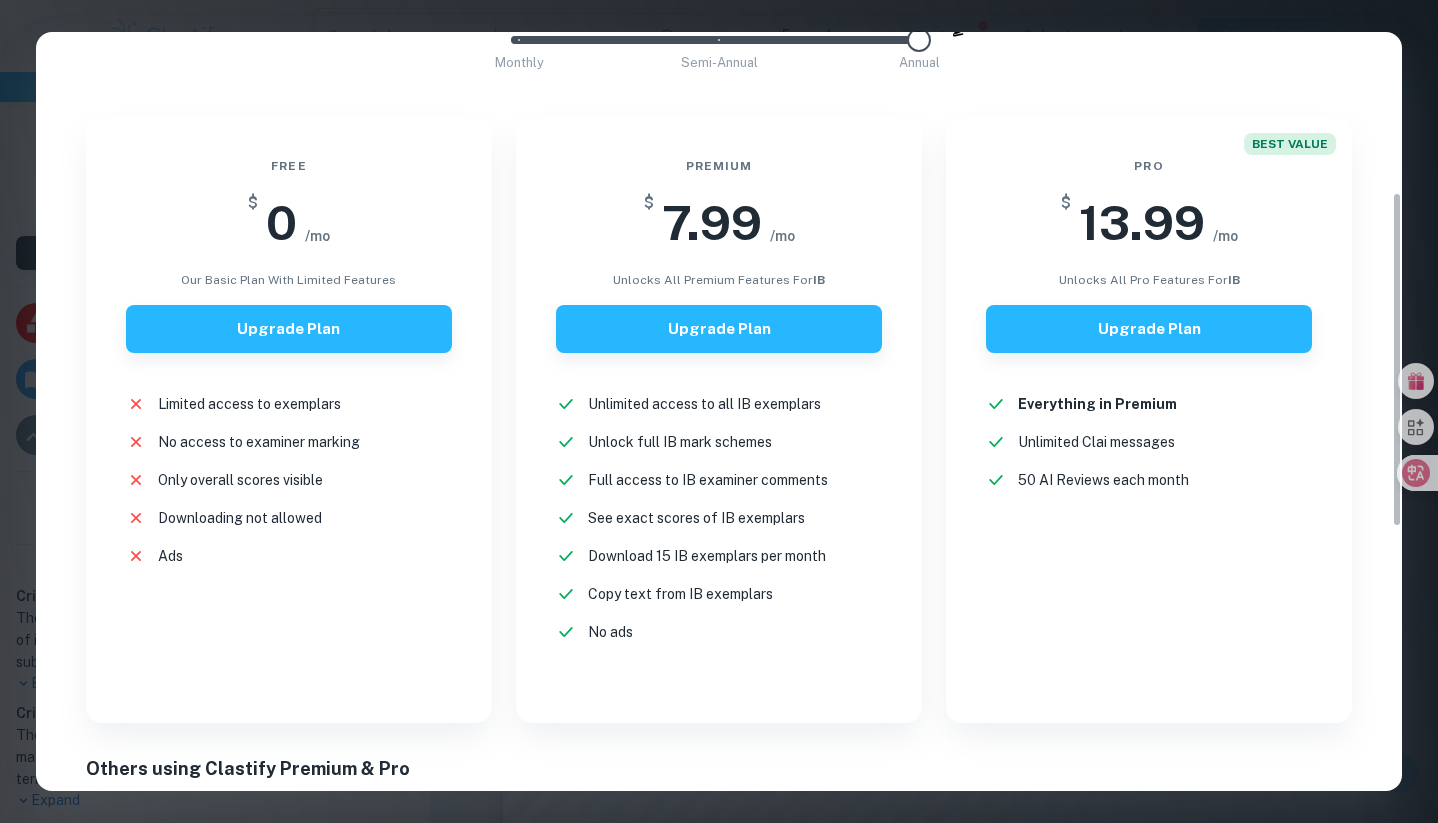 scroll, scrollTop: 372, scrollLeft: 0, axis: vertical 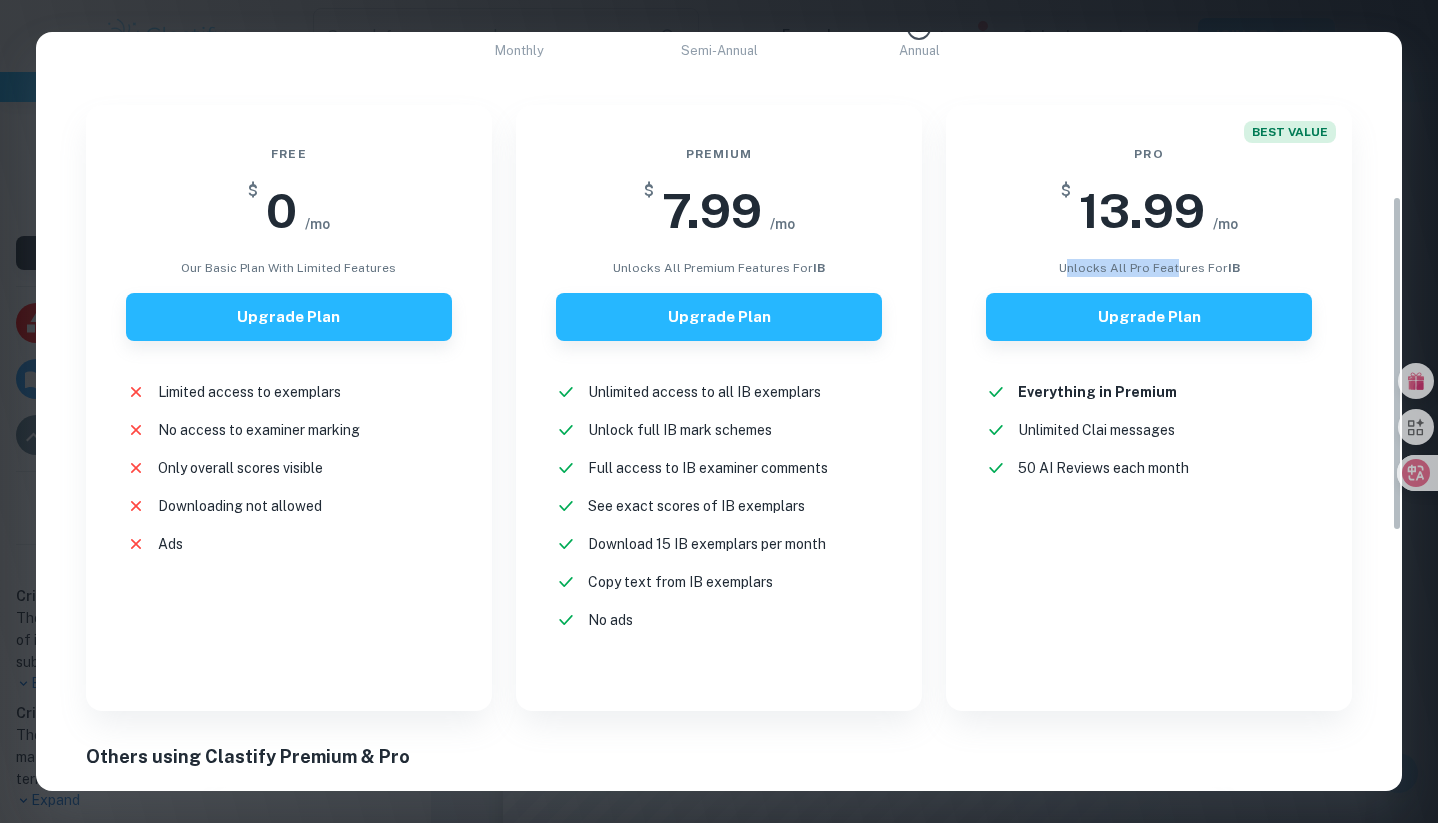 drag, startPoint x: 1073, startPoint y: 264, endPoint x: 1175, endPoint y: 269, distance: 102.122475 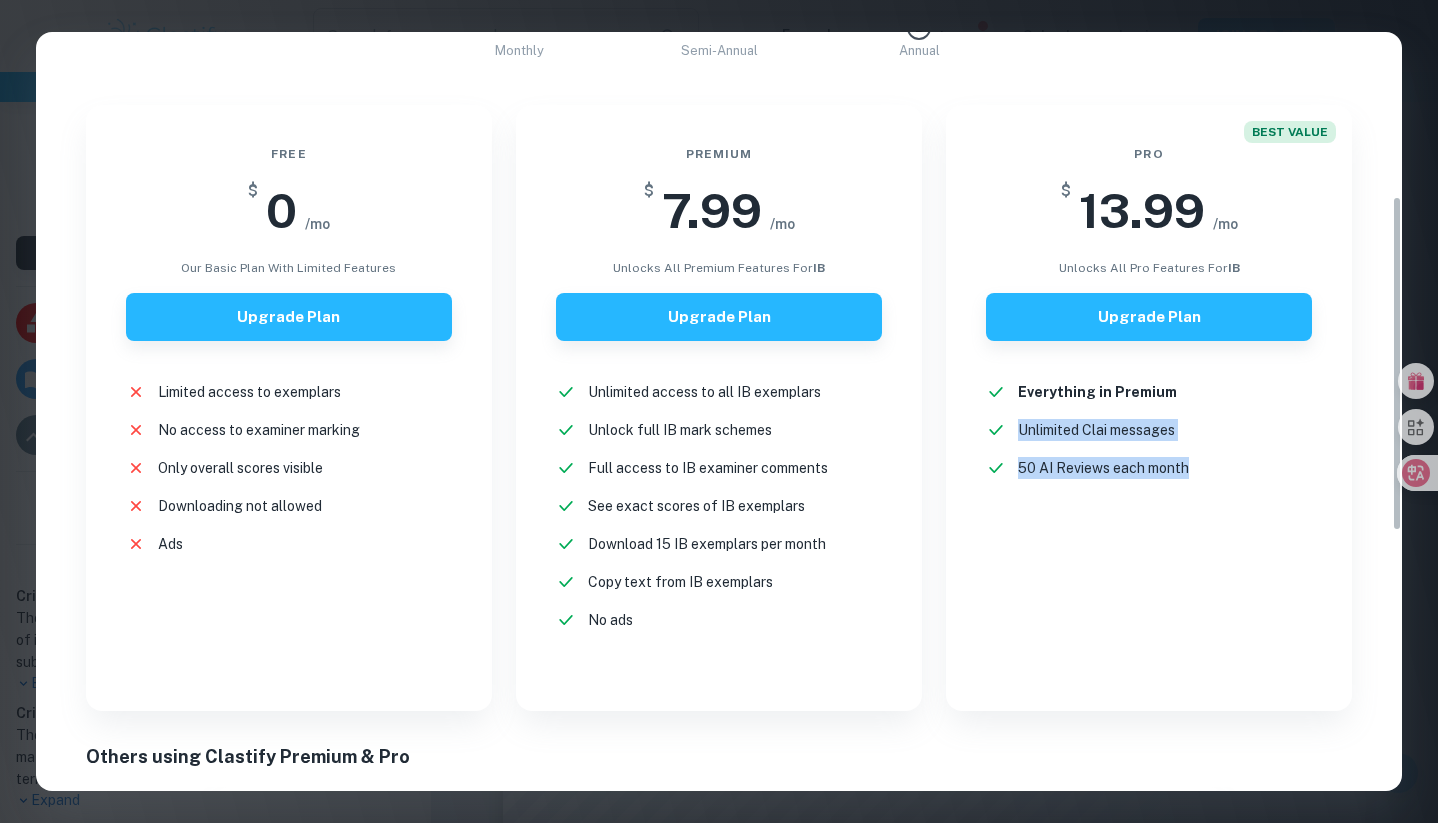 drag, startPoint x: 1017, startPoint y: 429, endPoint x: 1140, endPoint y: 482, distance: 133.93282 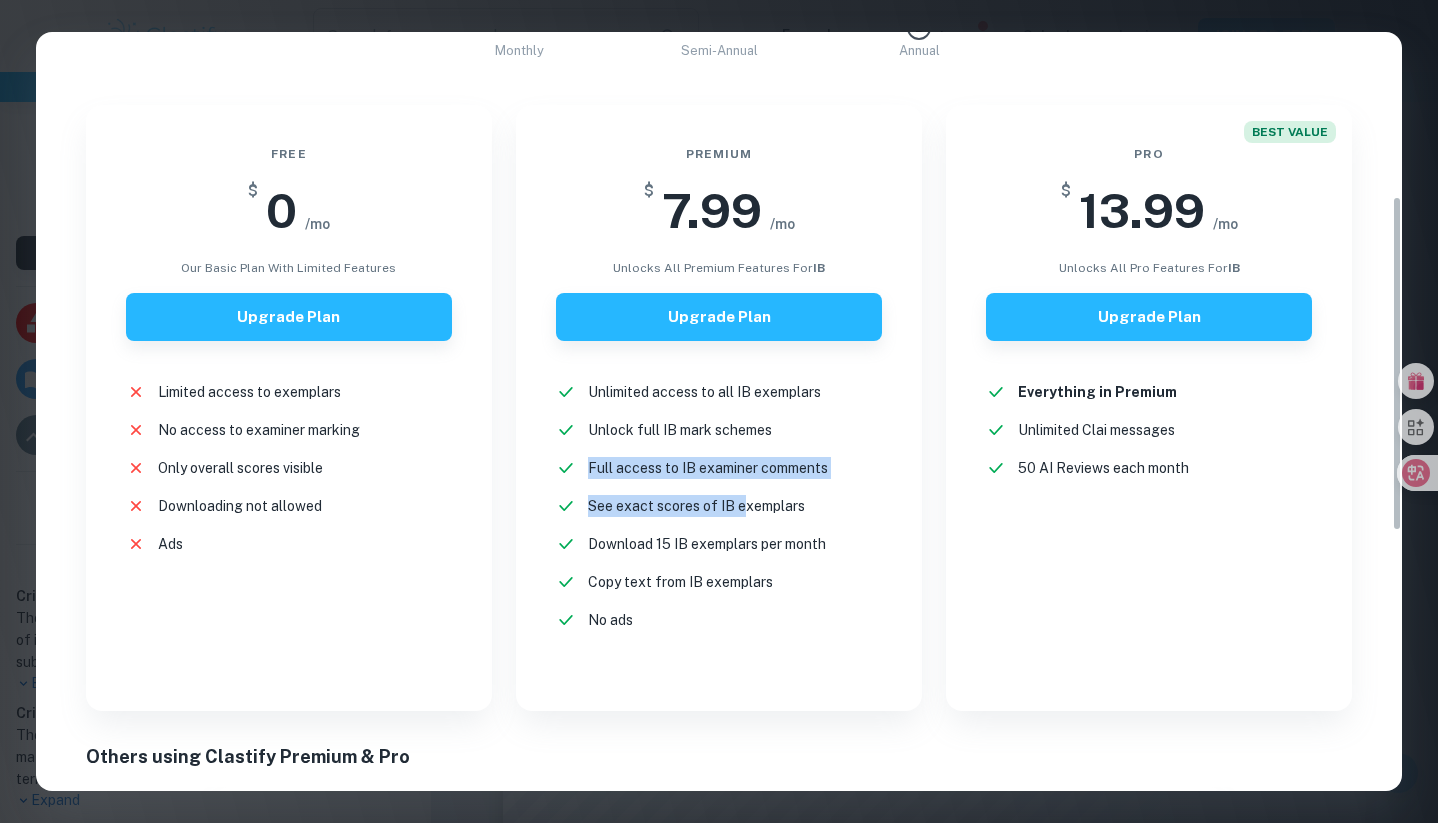 drag, startPoint x: 585, startPoint y: 464, endPoint x: 744, endPoint y: 516, distance: 167.28719 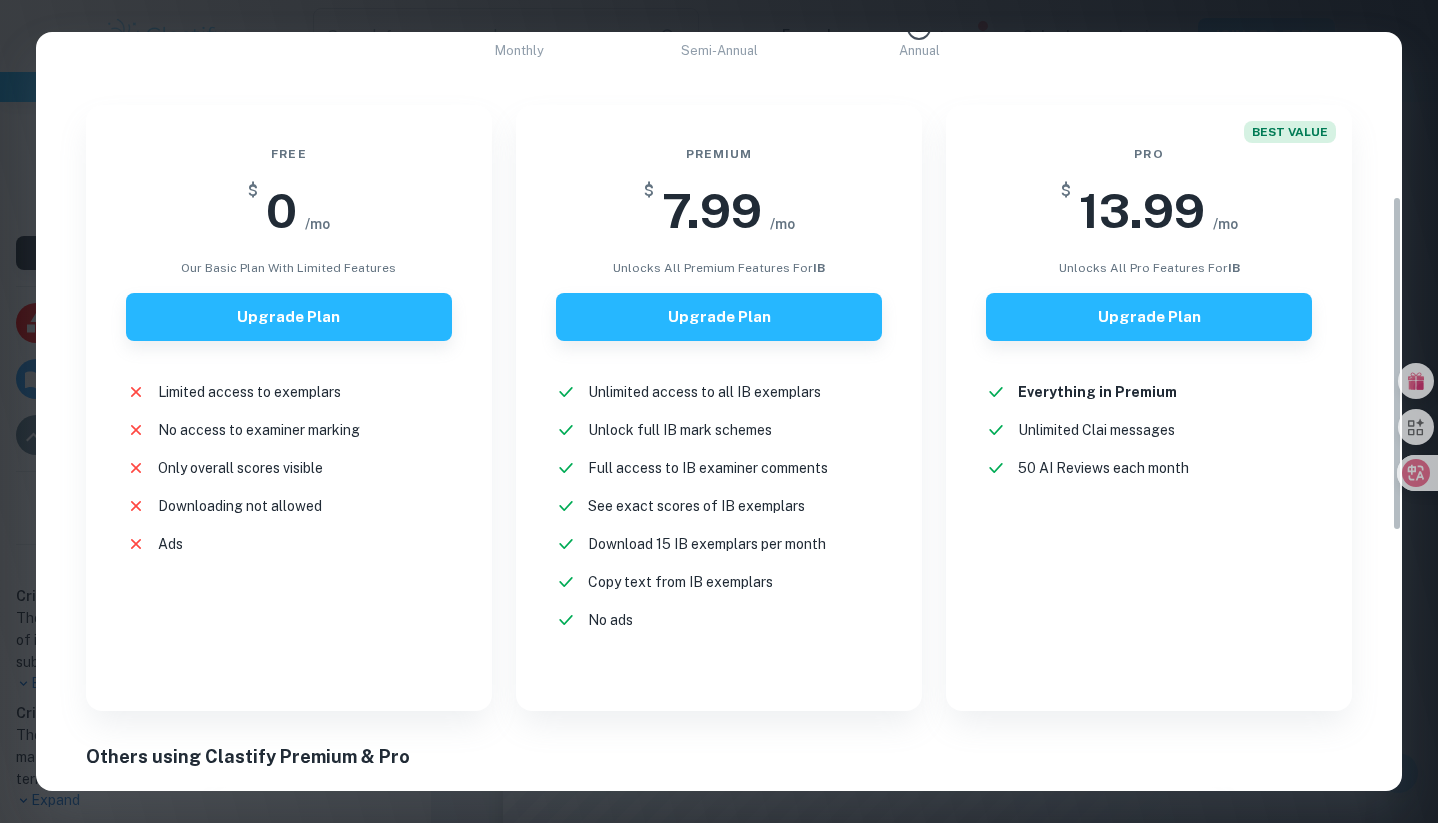 click on "Unlimited access to all IB exemplars New! Unlock full IB mark schemes New! Full access to IB examiner comments New! See exact scores of IB exemplars New! Download 15 IB exemplars per month New! Copy text from IB exemplars New! No ads New!" at bounding box center (719, 506) 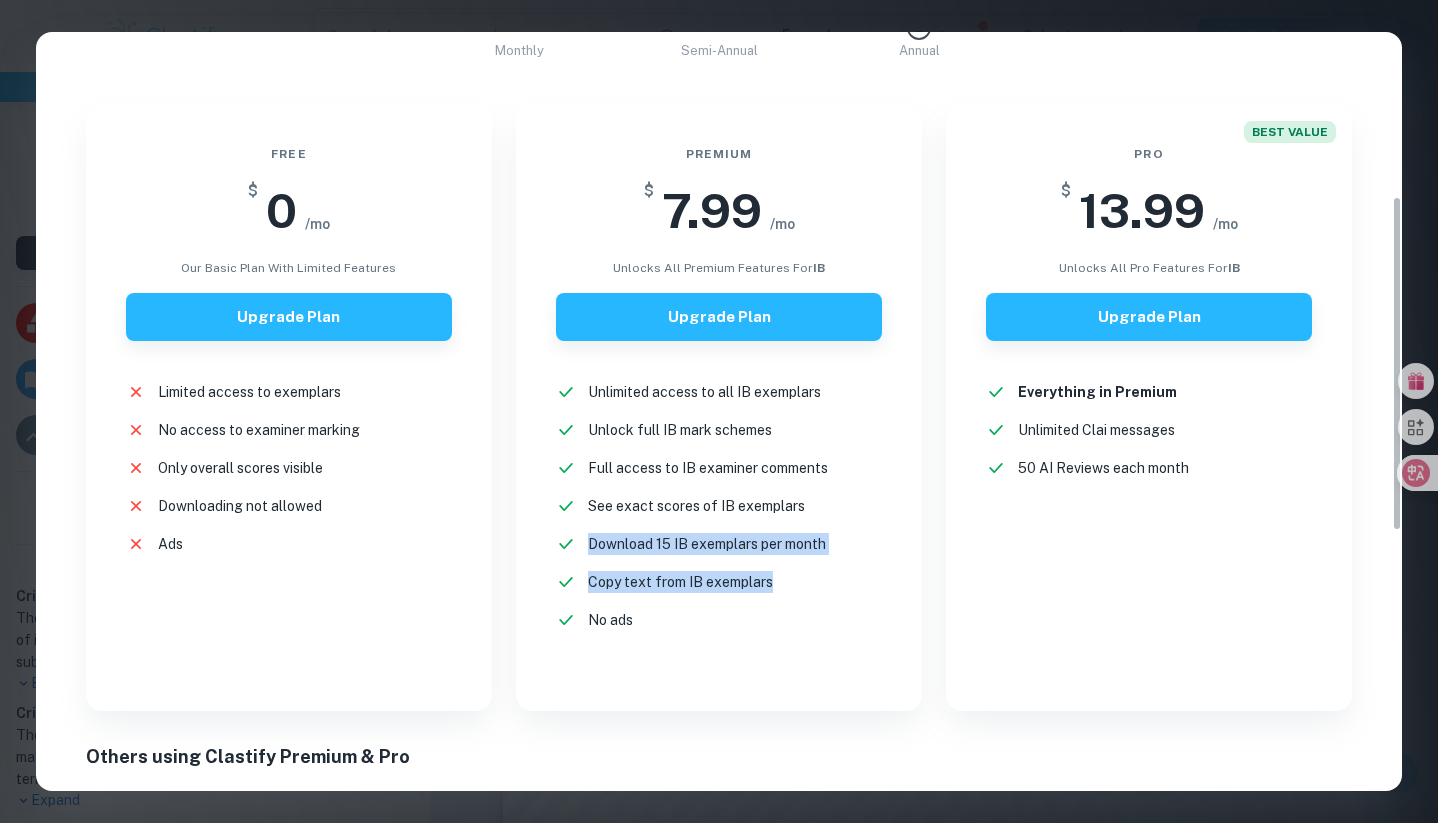 drag, startPoint x: 580, startPoint y: 543, endPoint x: 775, endPoint y: 588, distance: 200.12495 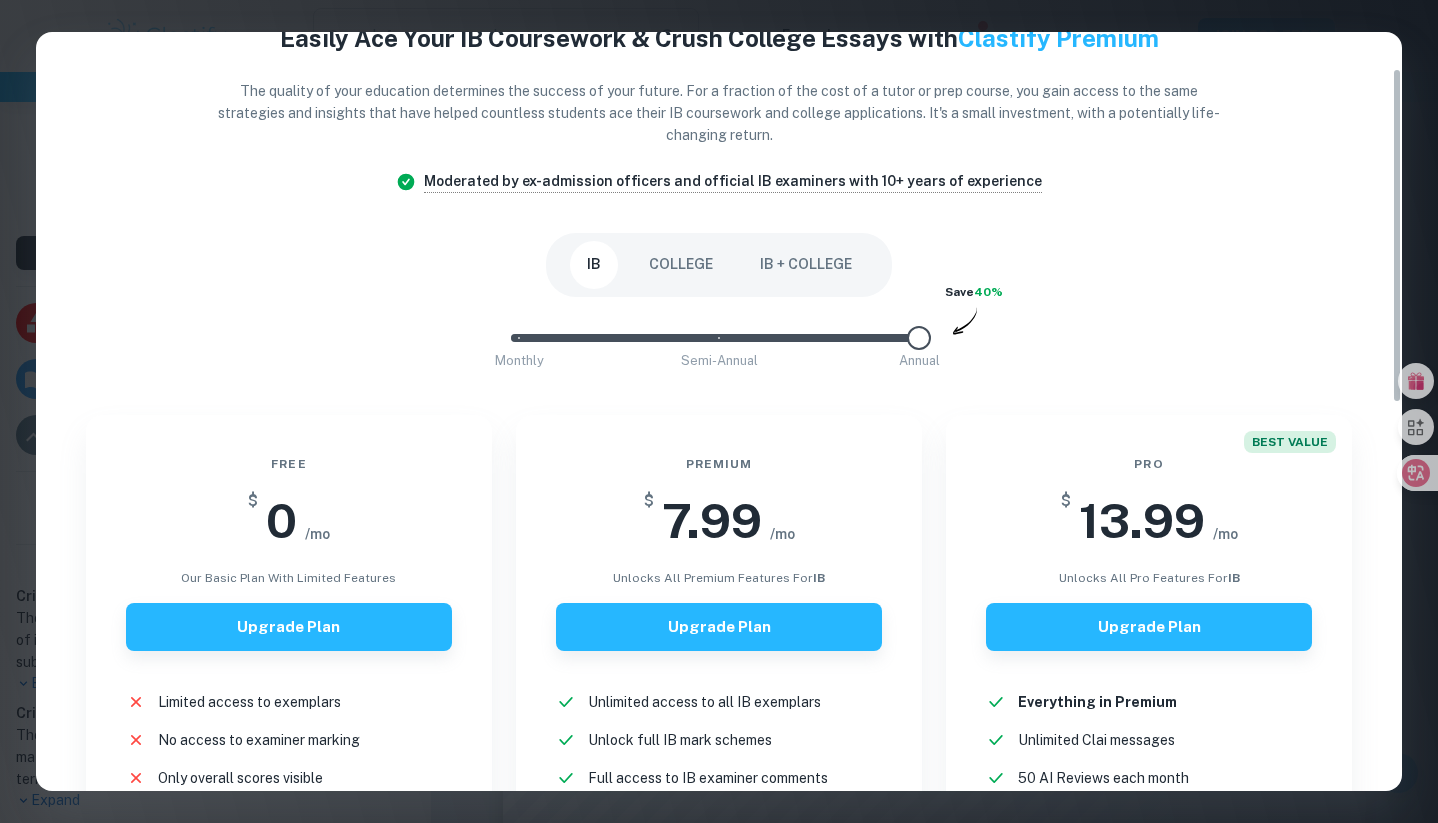 scroll, scrollTop: 51, scrollLeft: 0, axis: vertical 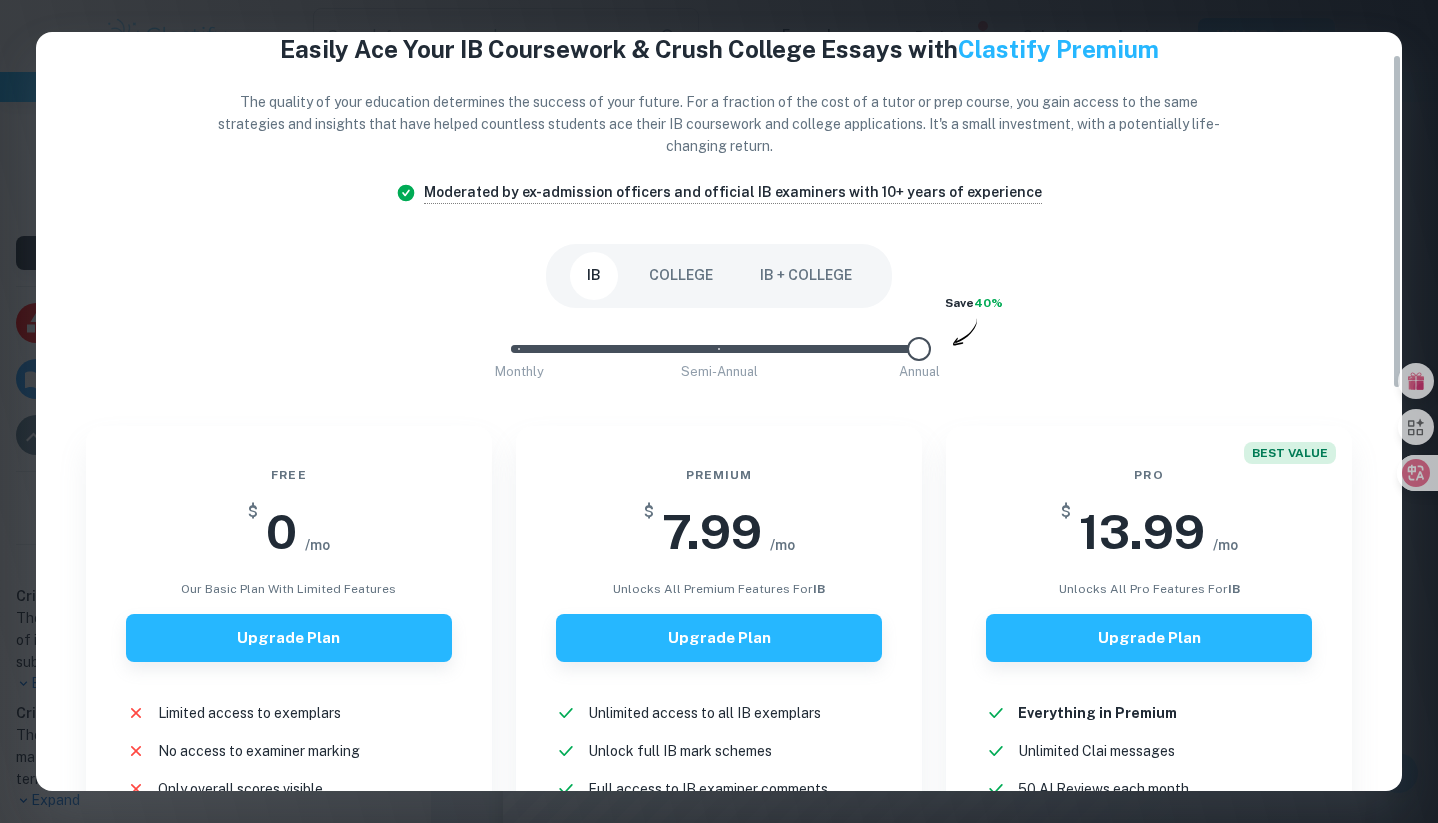 click at bounding box center (919, 349) 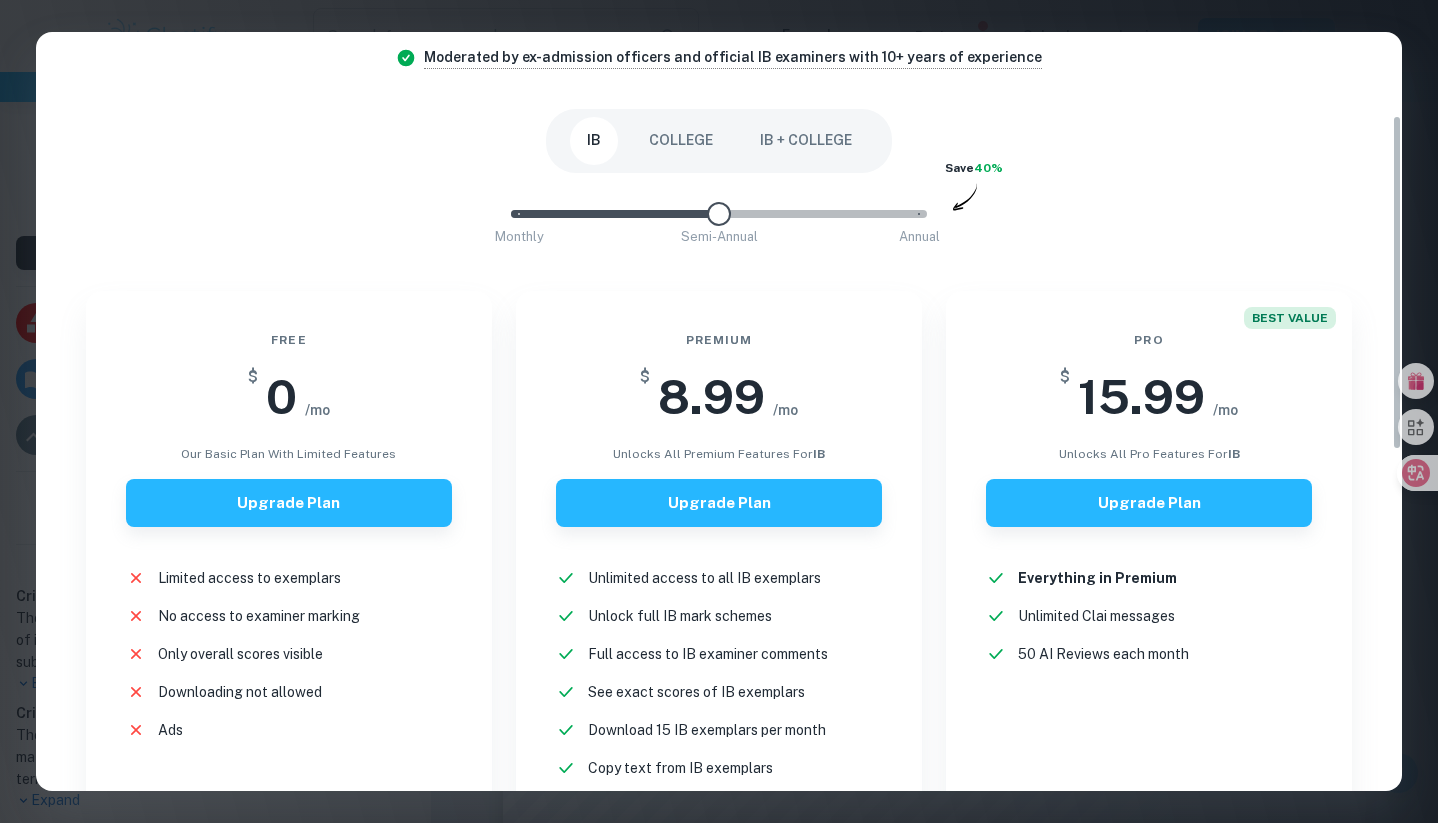 scroll, scrollTop: 189, scrollLeft: 0, axis: vertical 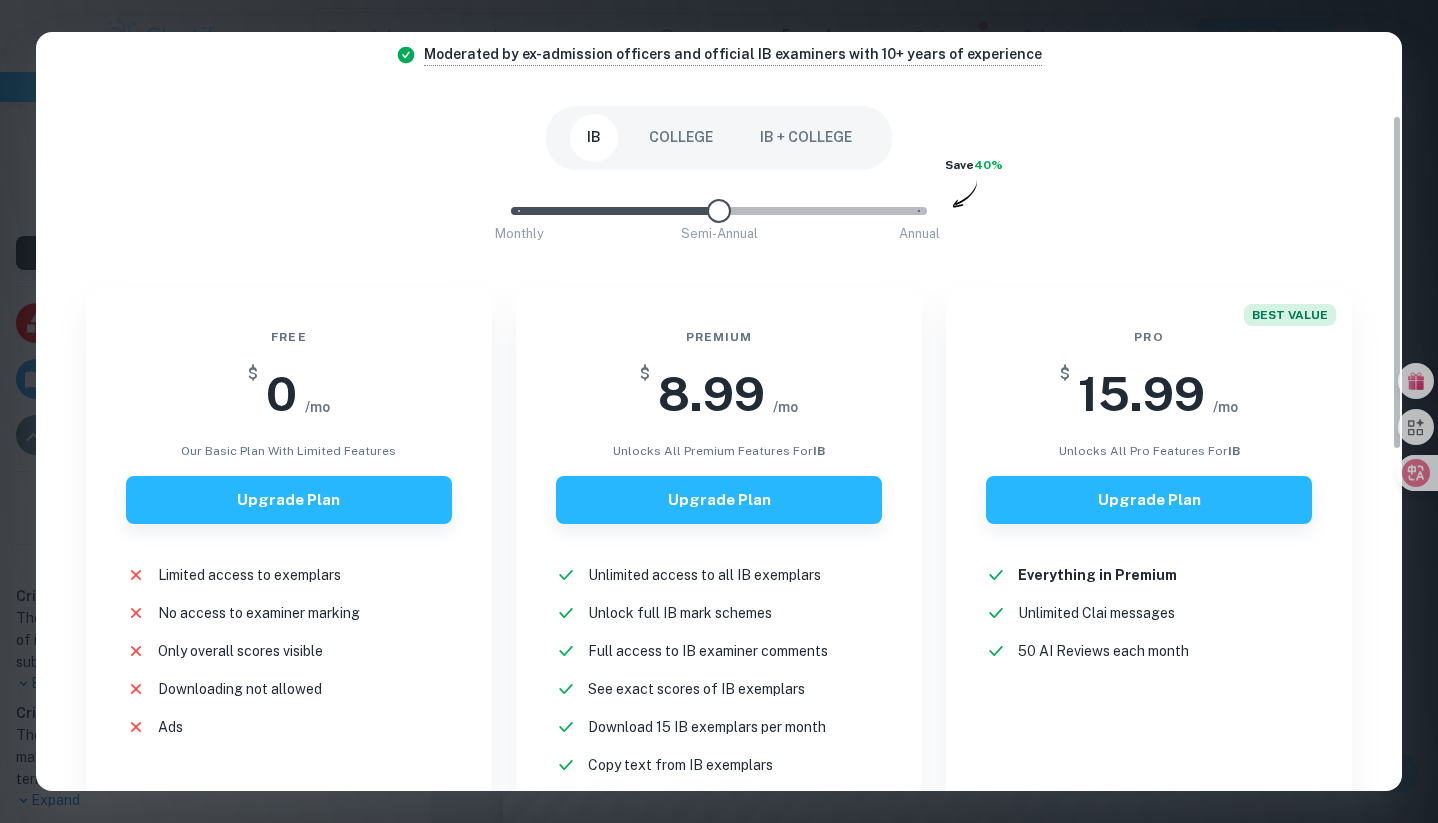 click on "Monthly Semi-Annual Annual" at bounding box center (719, 211) 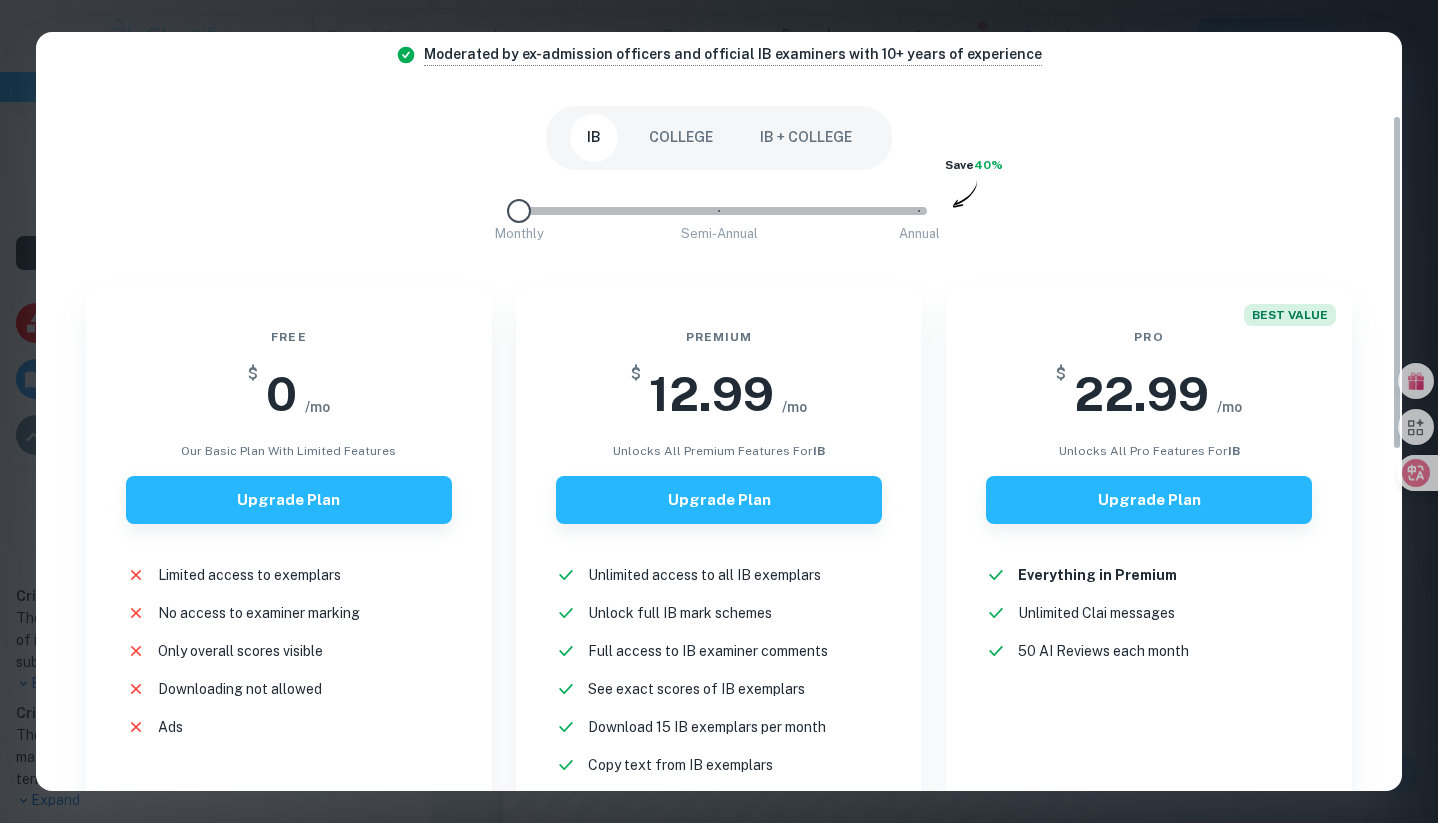 click on "Monthly Semi-Annual Annual" at bounding box center [719, 211] 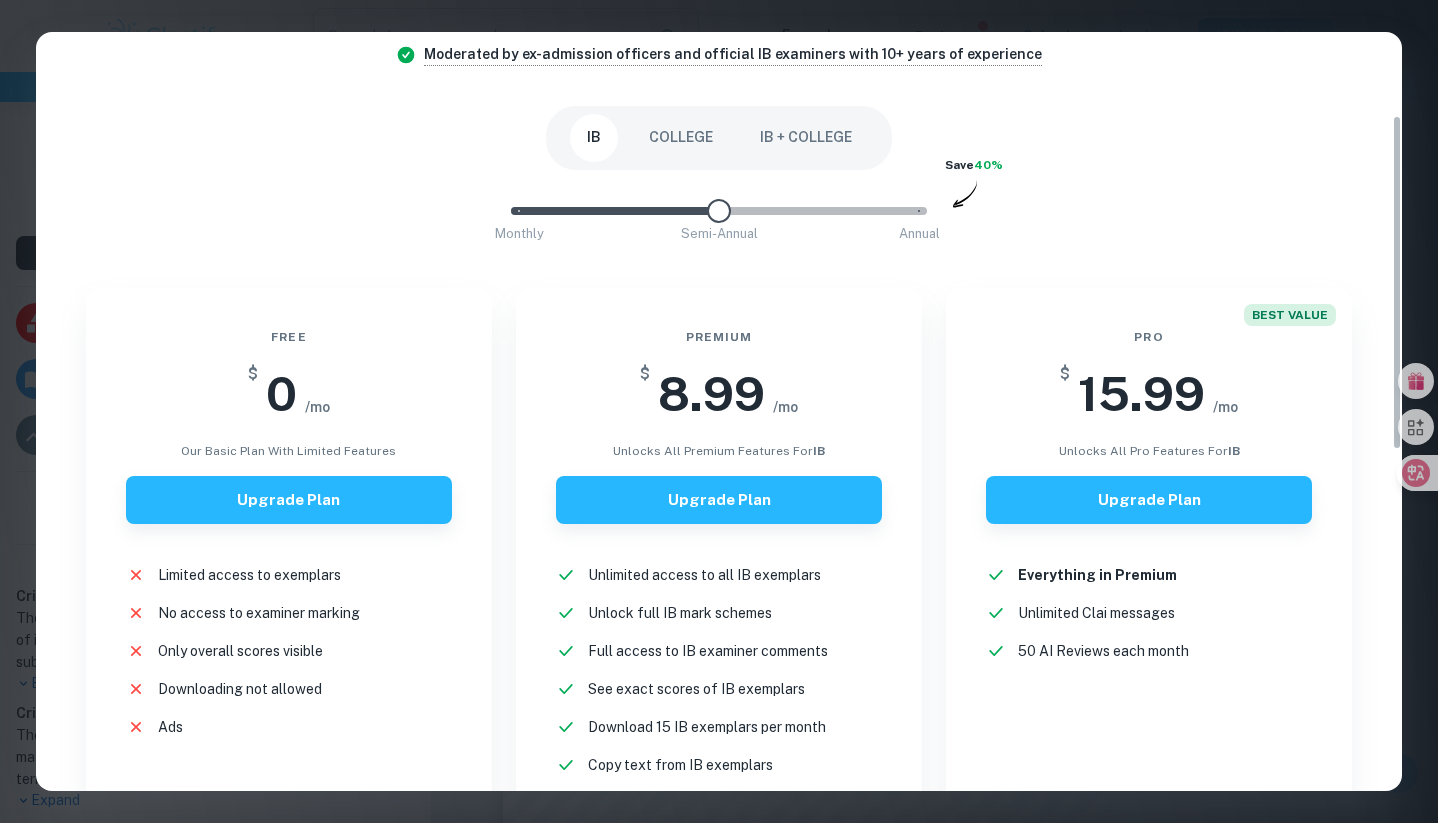 click on "Monthly Semi-Annual Annual Save  40%" at bounding box center (719, 221) 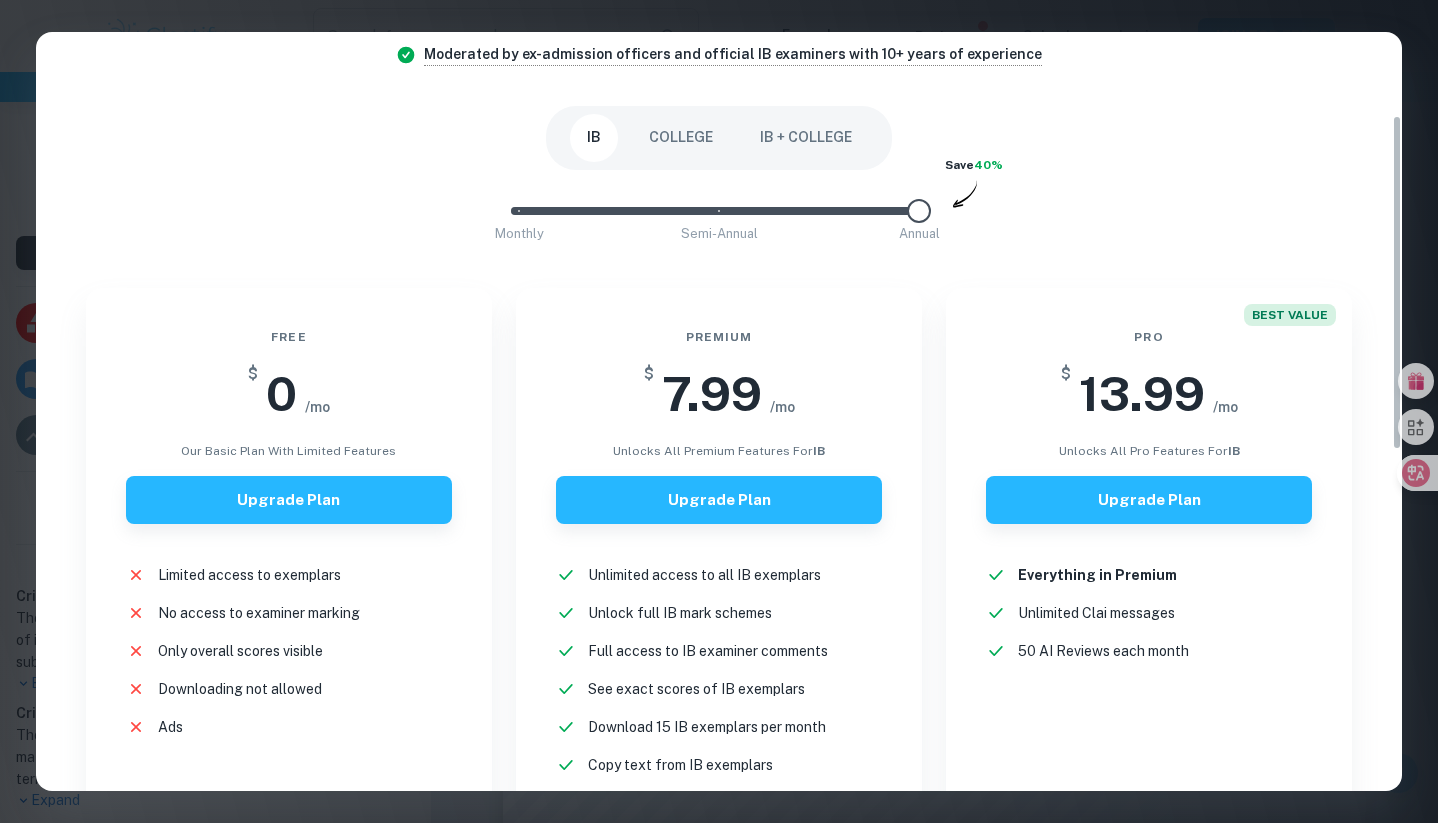 click at bounding box center [719, 211] 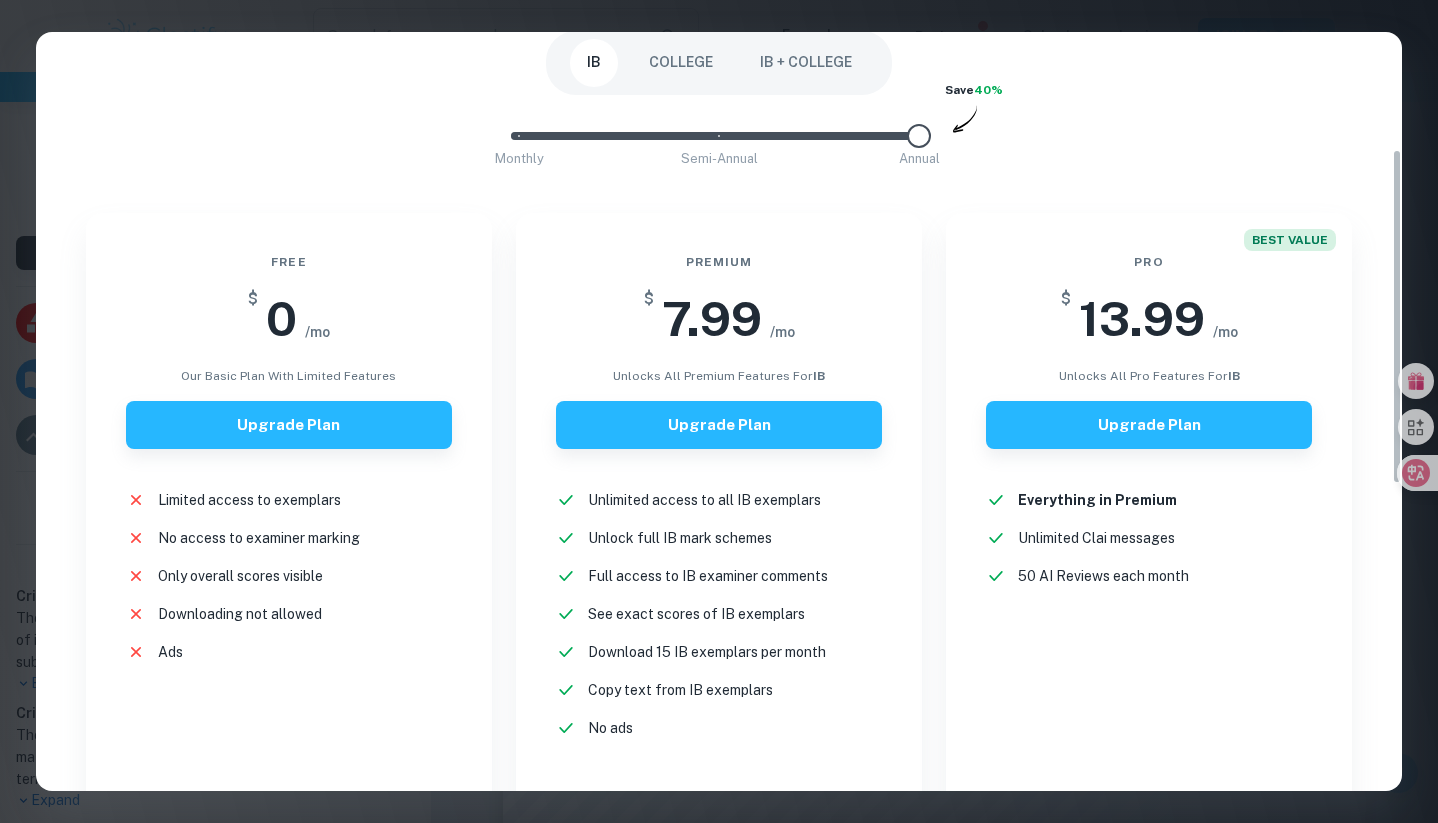 scroll, scrollTop: 266, scrollLeft: 0, axis: vertical 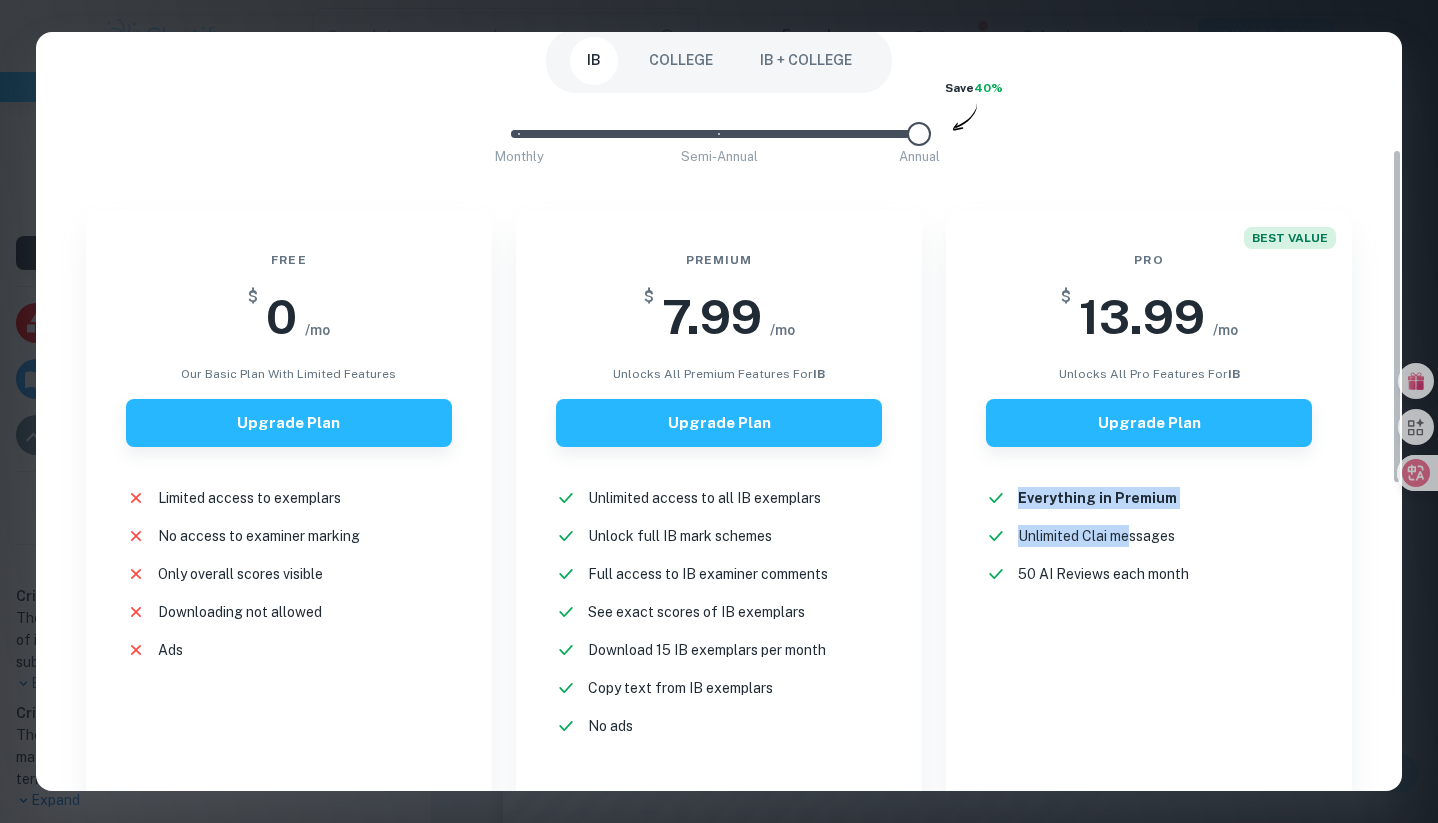 drag, startPoint x: 1021, startPoint y: 497, endPoint x: 1130, endPoint y: 545, distance: 119.1008 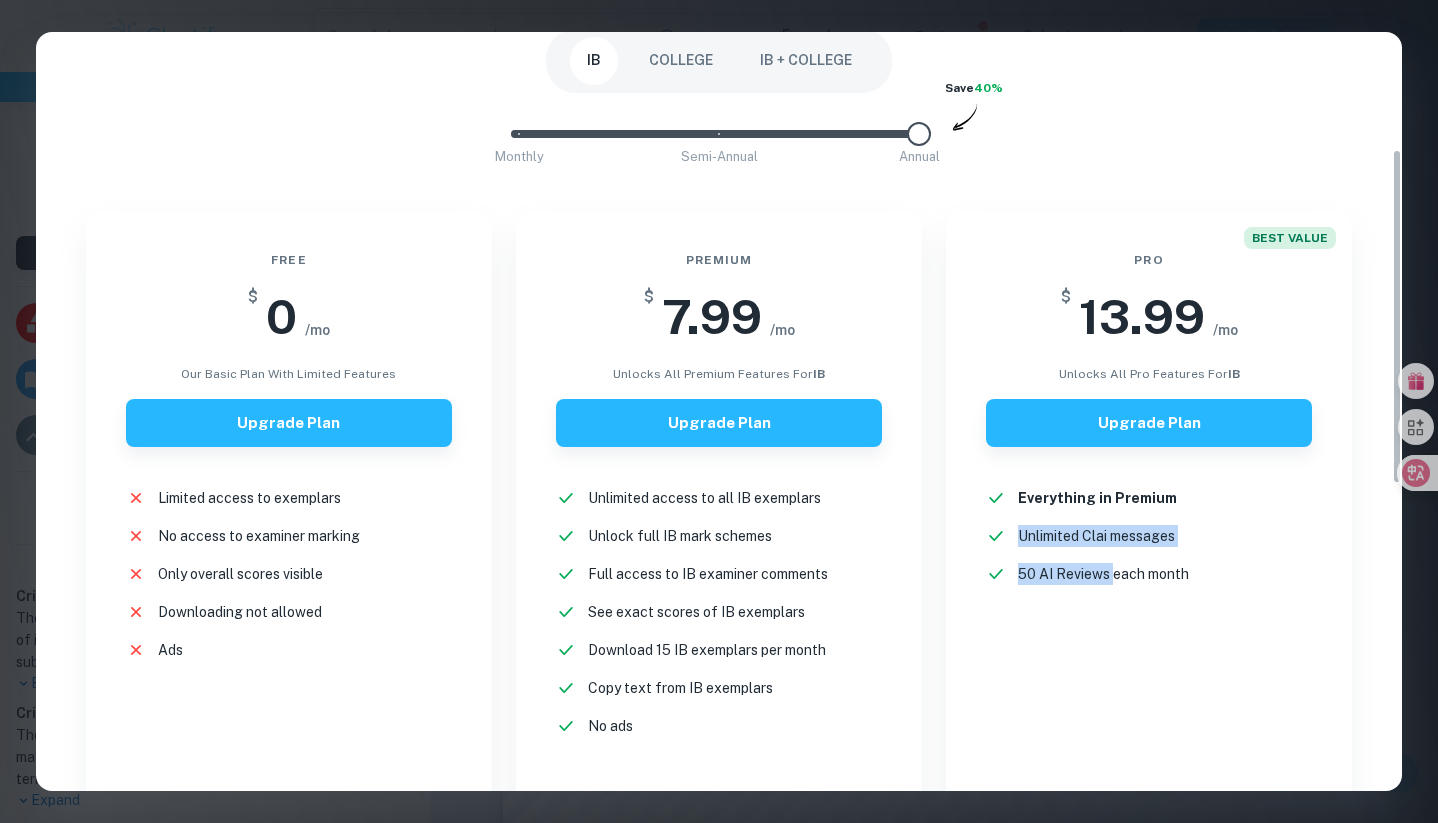 drag, startPoint x: 1010, startPoint y: 535, endPoint x: 1112, endPoint y: 580, distance: 111.48543 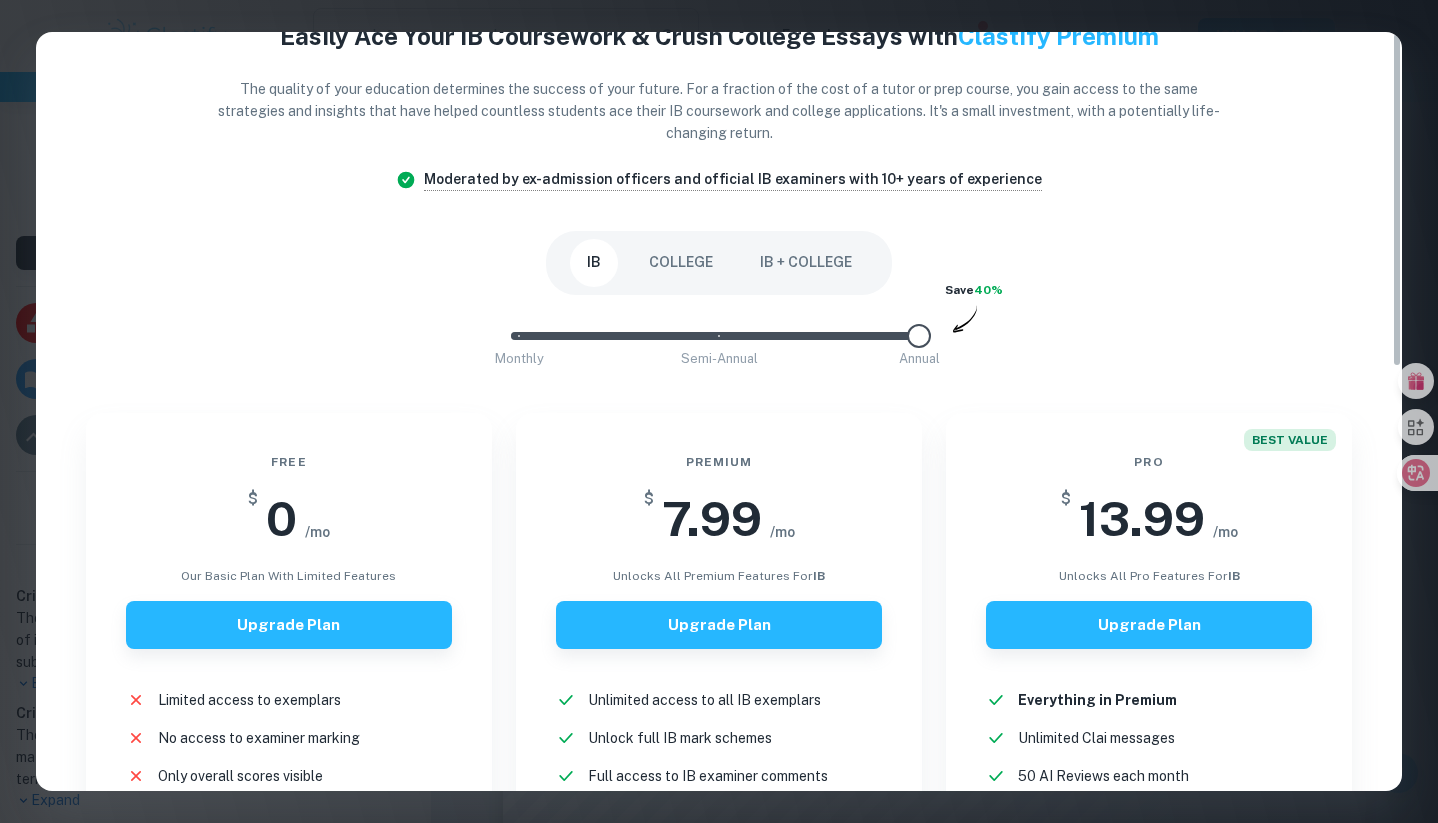 scroll, scrollTop: 2, scrollLeft: 0, axis: vertical 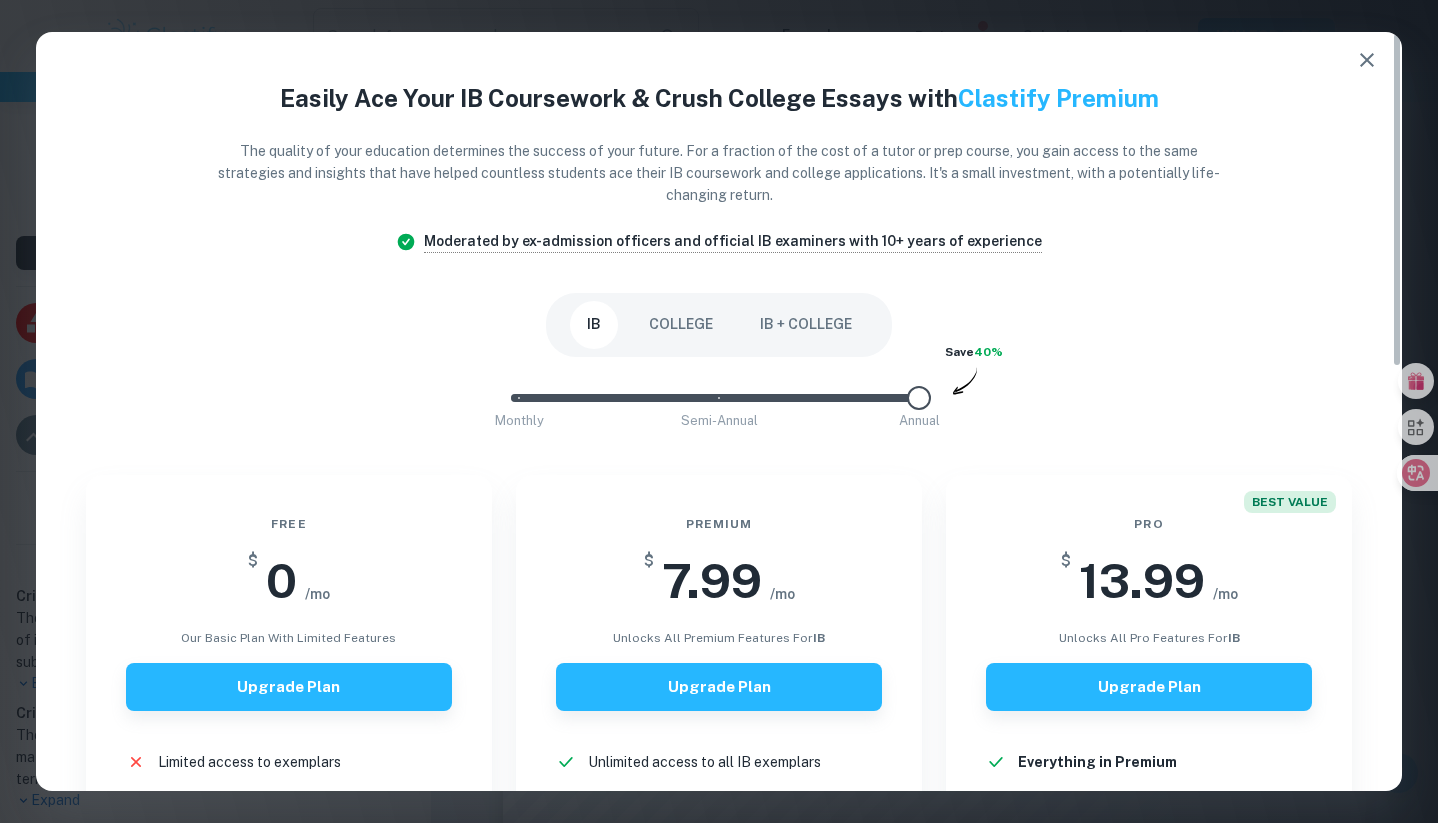 click on "COLLEGE" at bounding box center (681, 325) 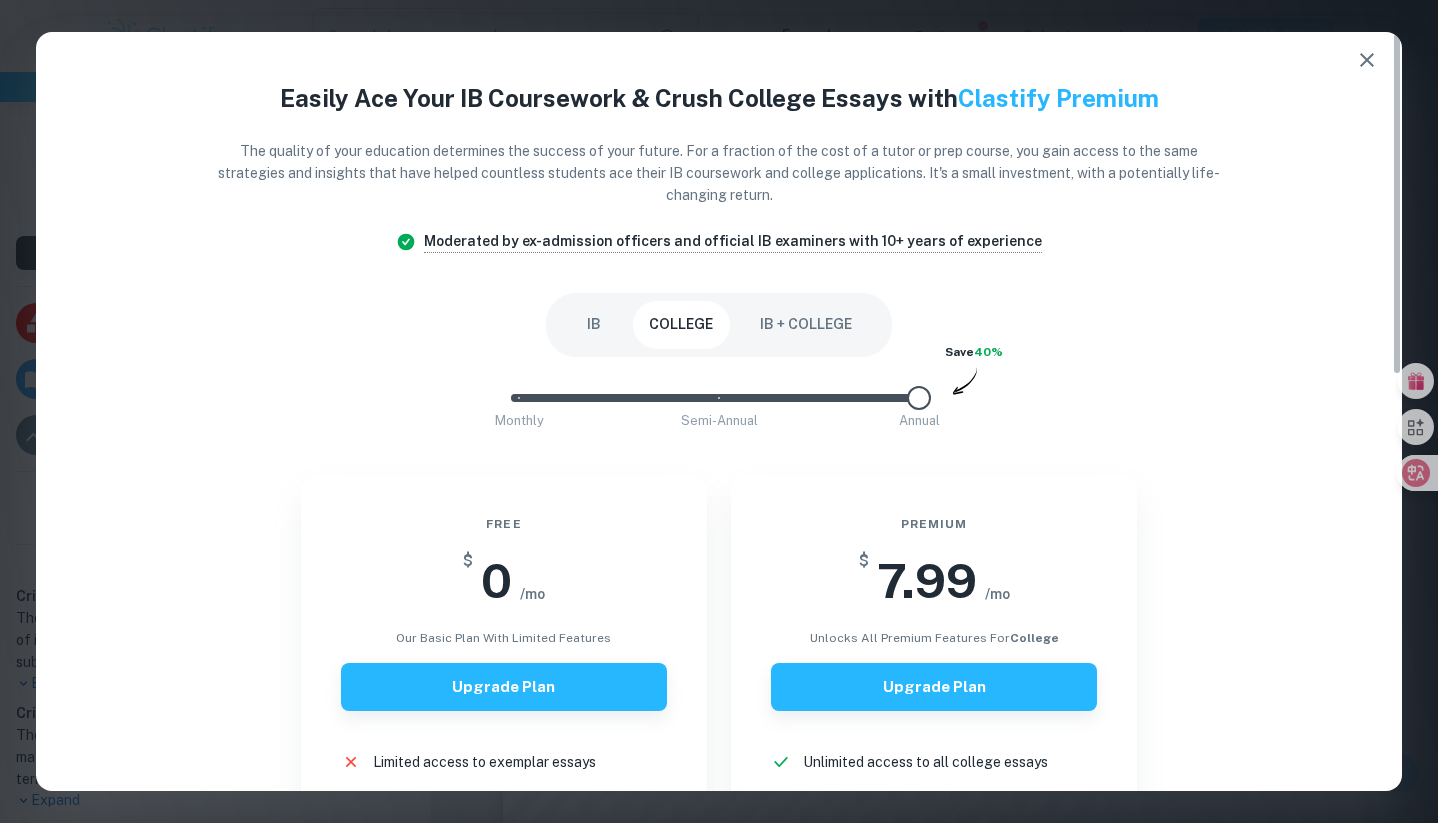click on "IB COLLEGE IB + COLLEGE" at bounding box center (719, 325) 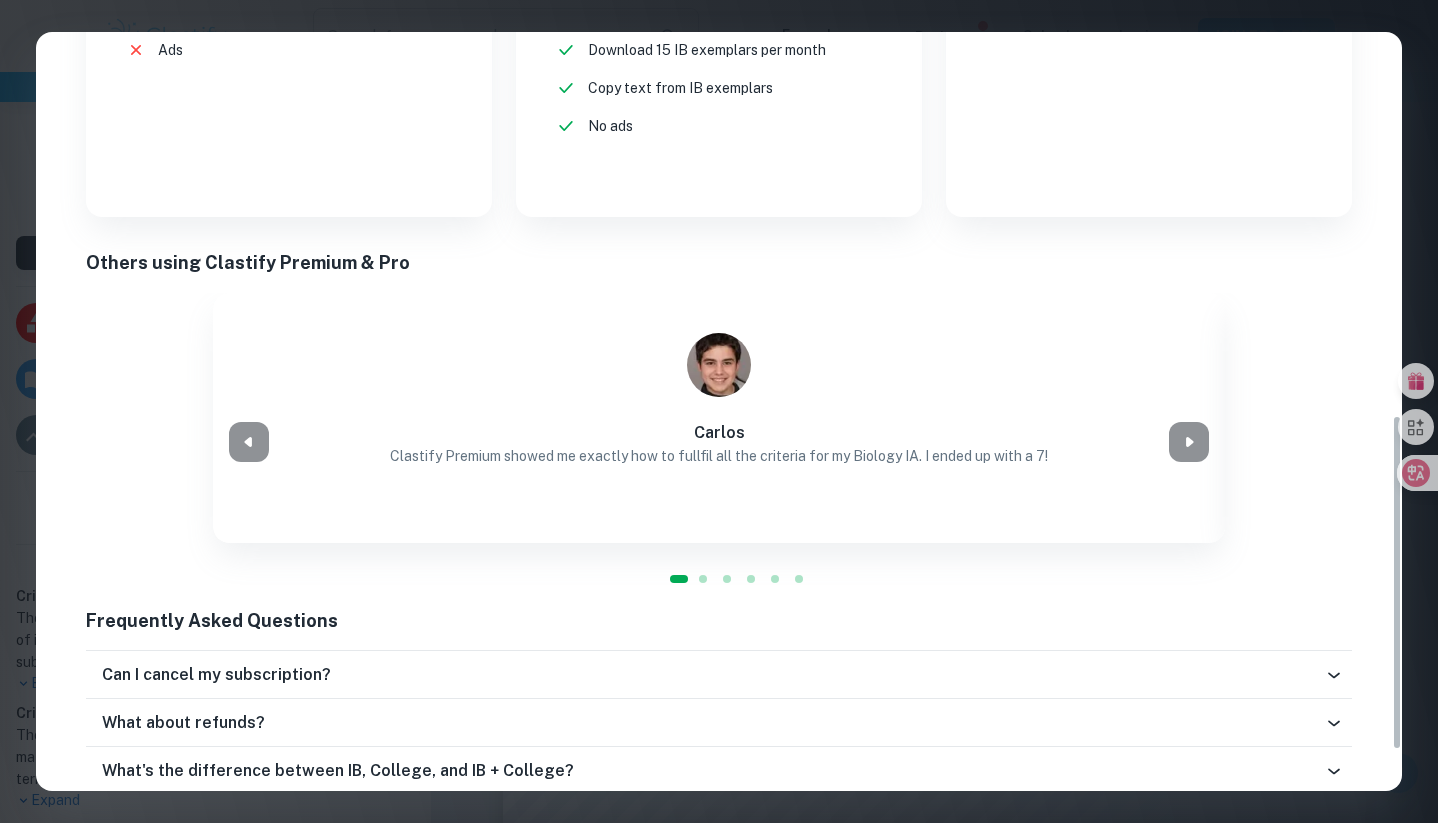 scroll, scrollTop: 958, scrollLeft: 0, axis: vertical 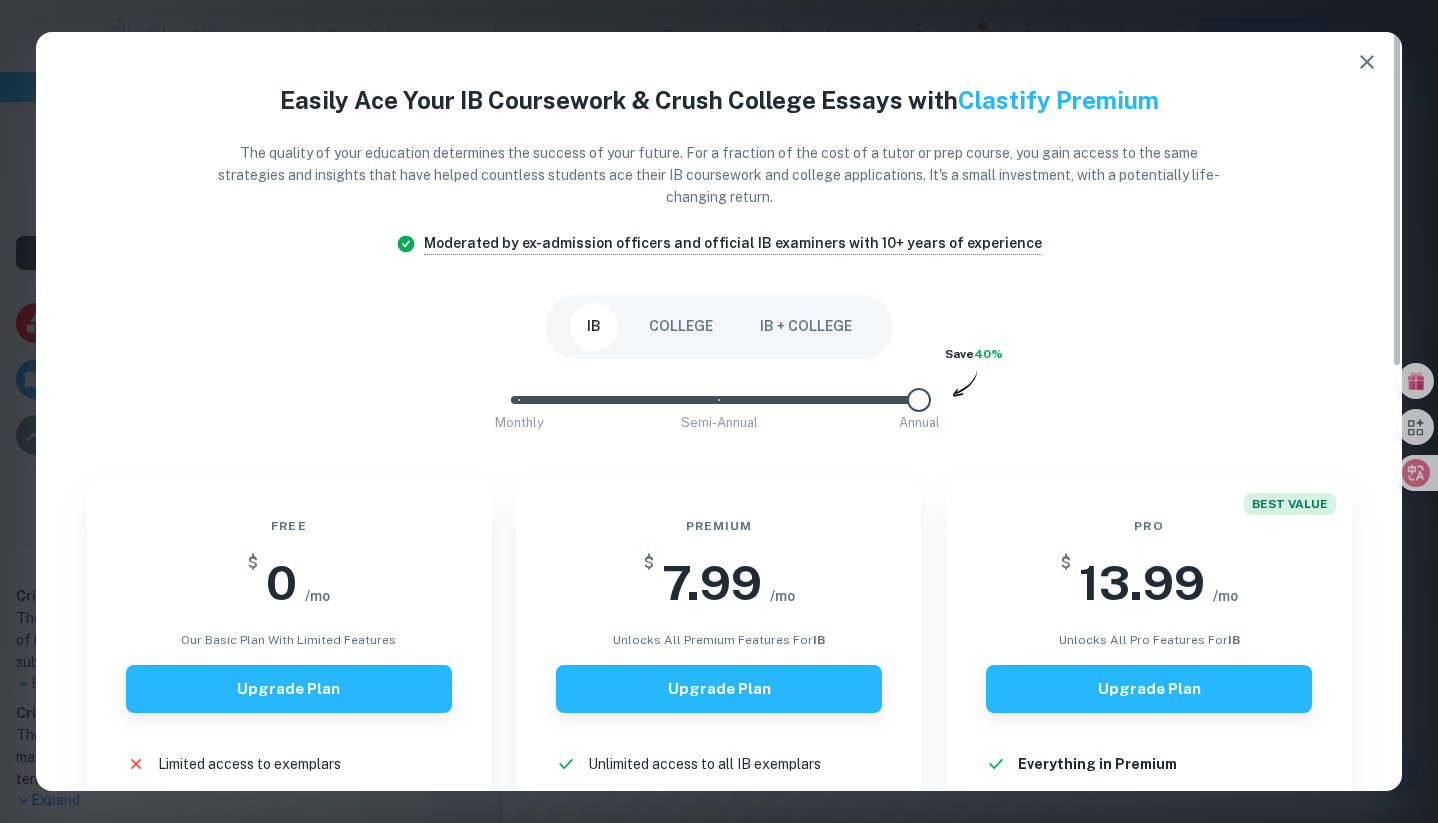 click 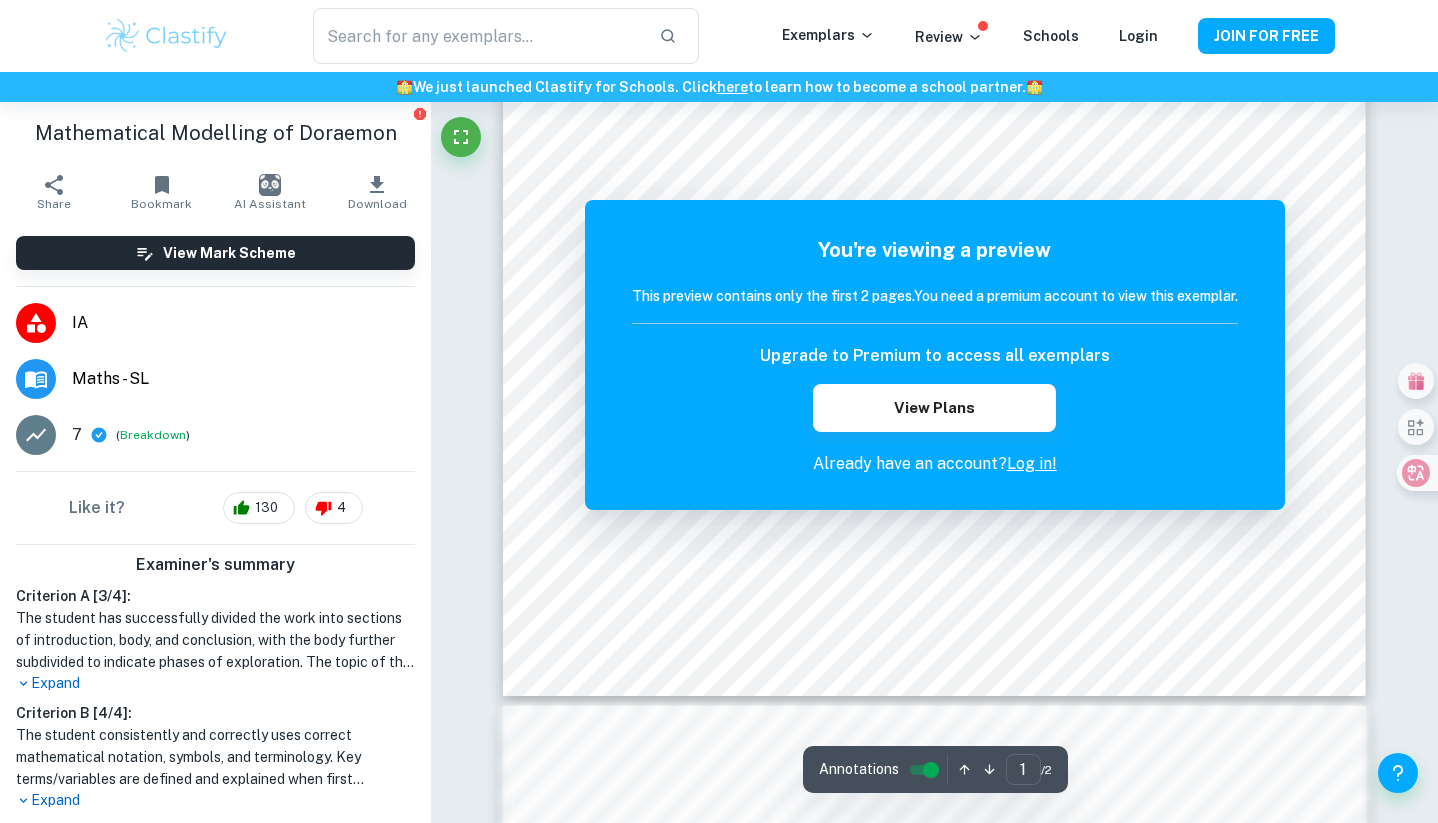 scroll, scrollTop: 647, scrollLeft: 0, axis: vertical 